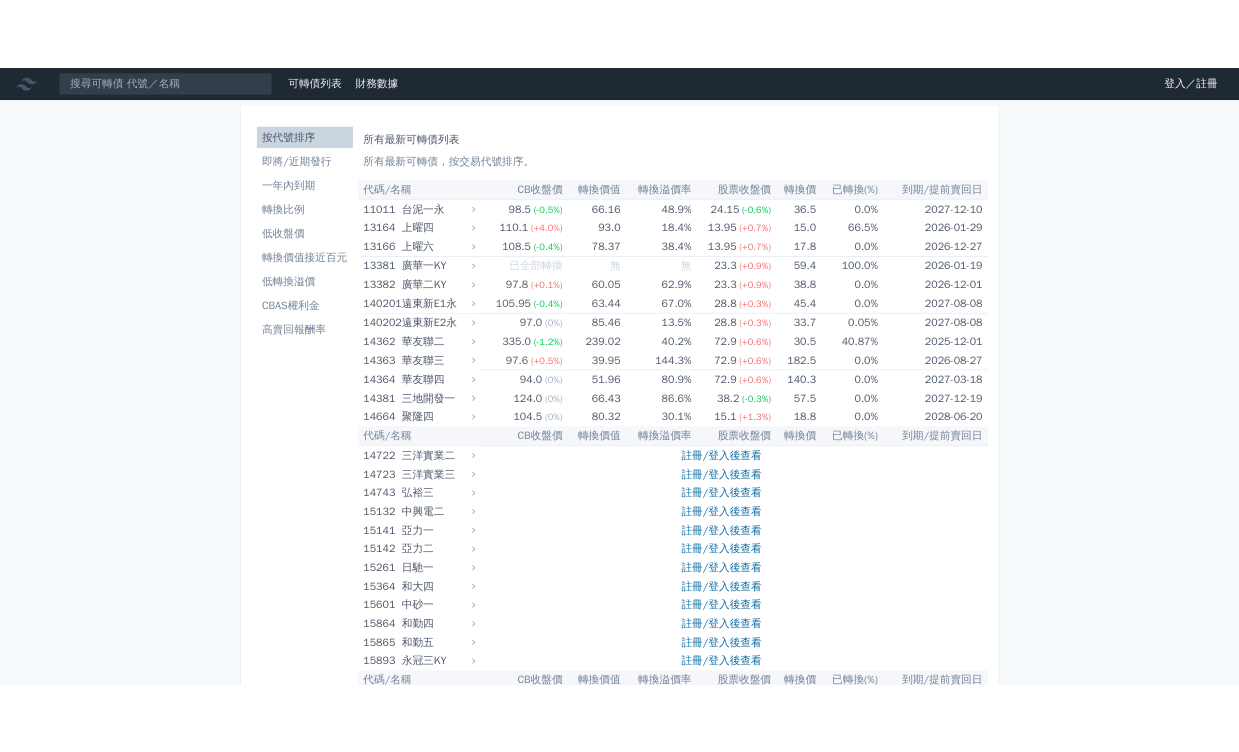 scroll, scrollTop: 0, scrollLeft: 0, axis: both 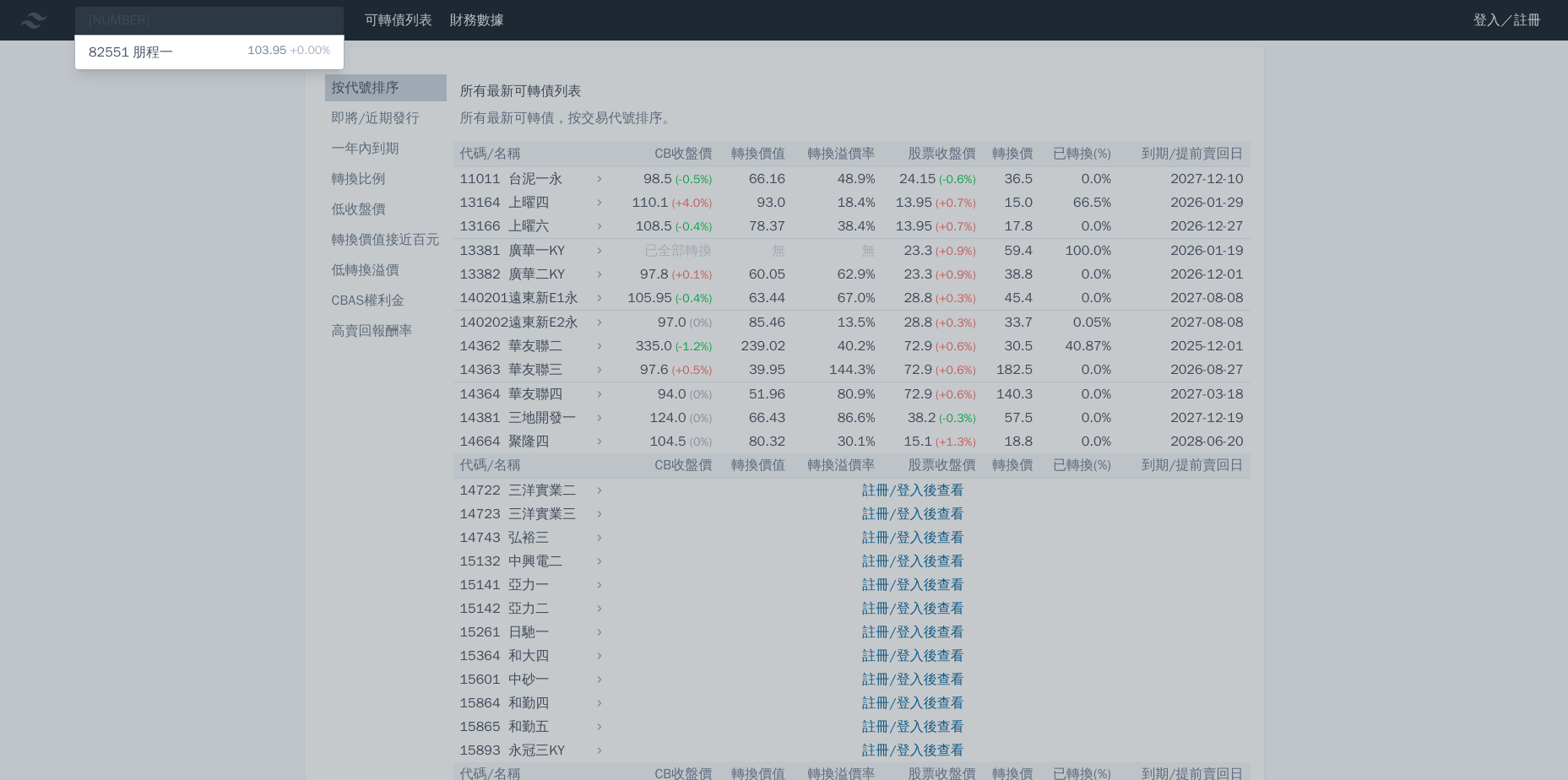 type on "[NUMBER]" 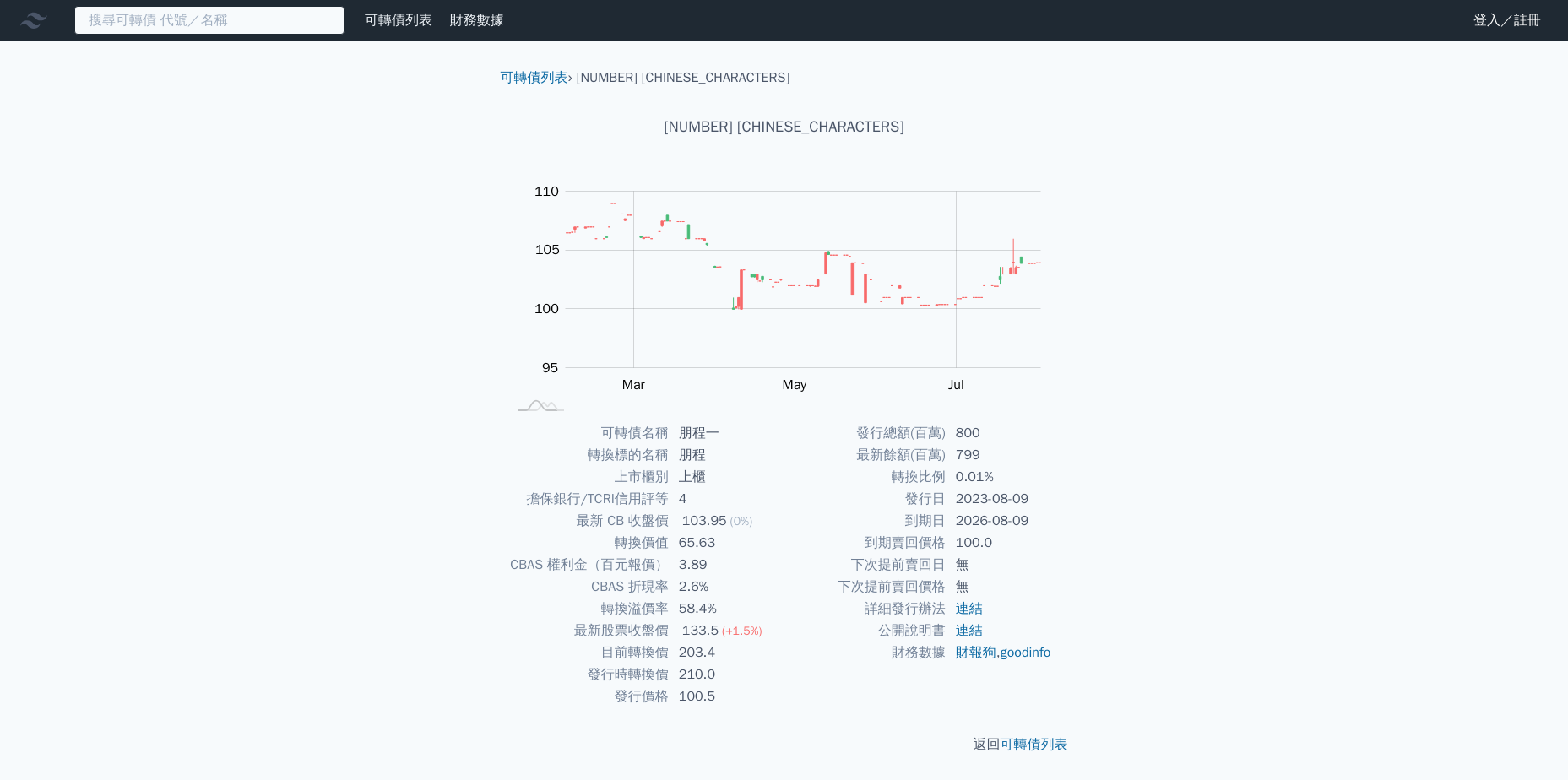 click at bounding box center (209, 20) 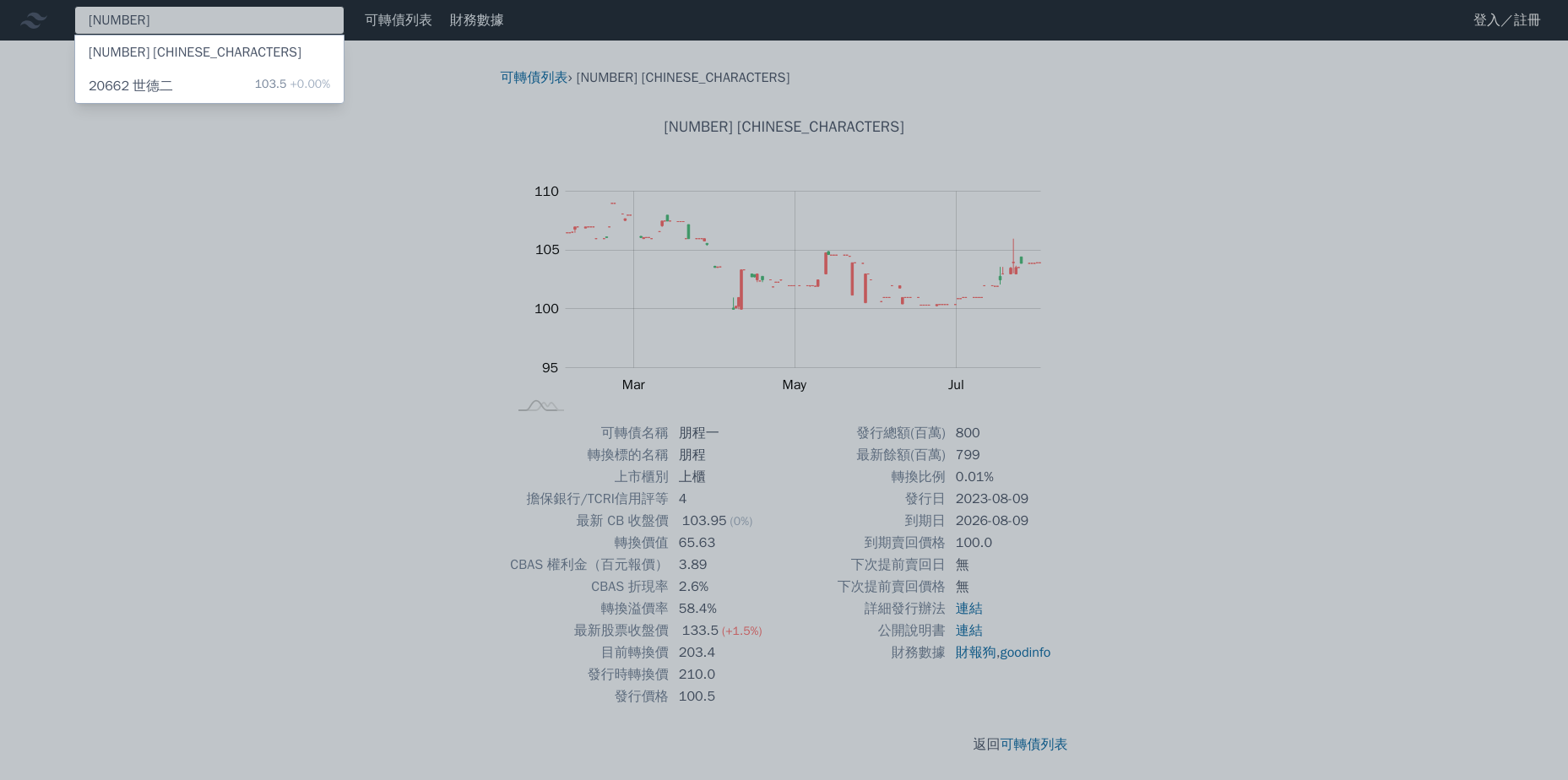 type on "[NUMBER]" 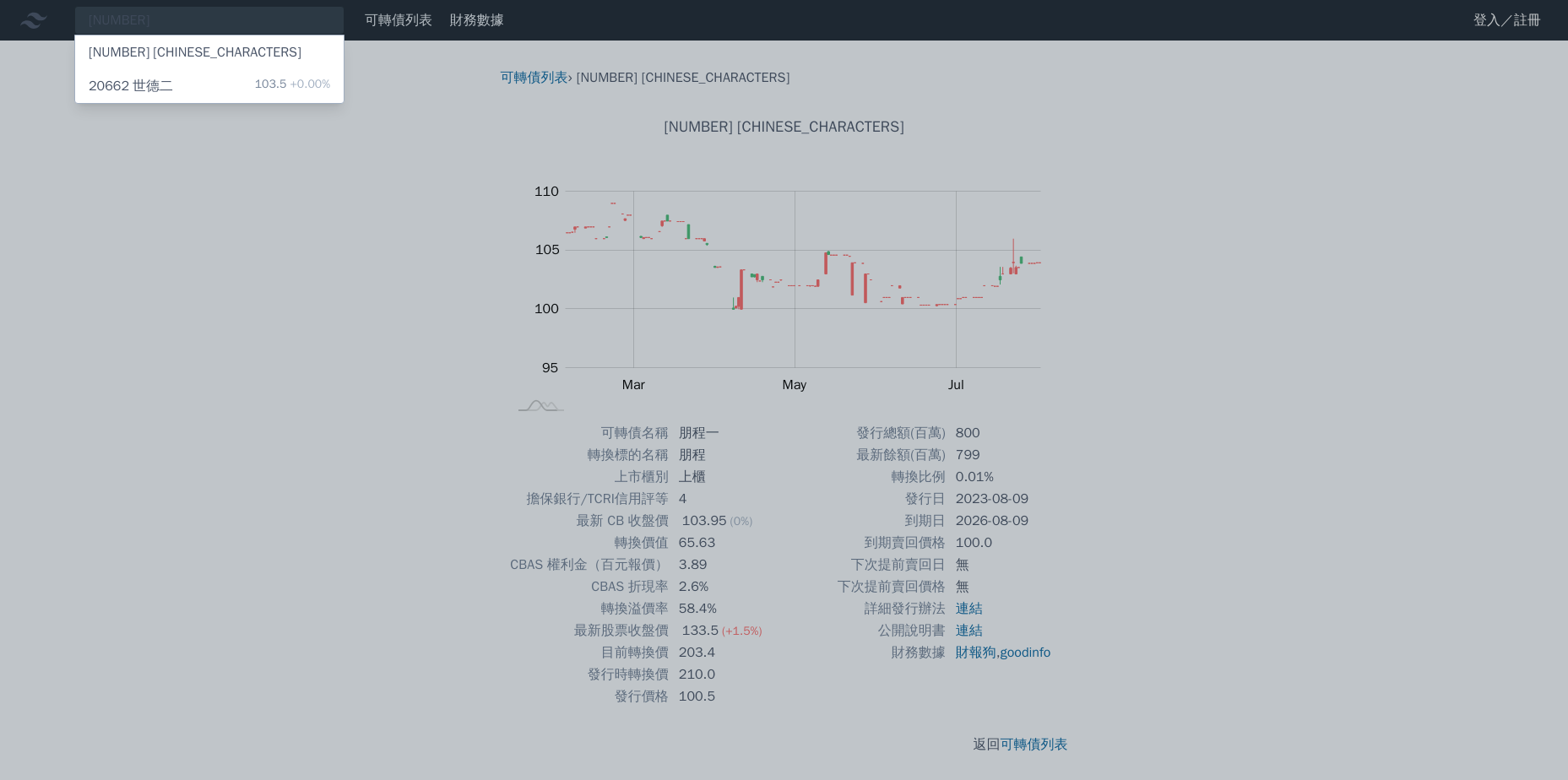 click on "[NUMBER] [CHINESE_CHARACTERS]
[NUMBER] [PERCENTAGE]" at bounding box center (209, 86) 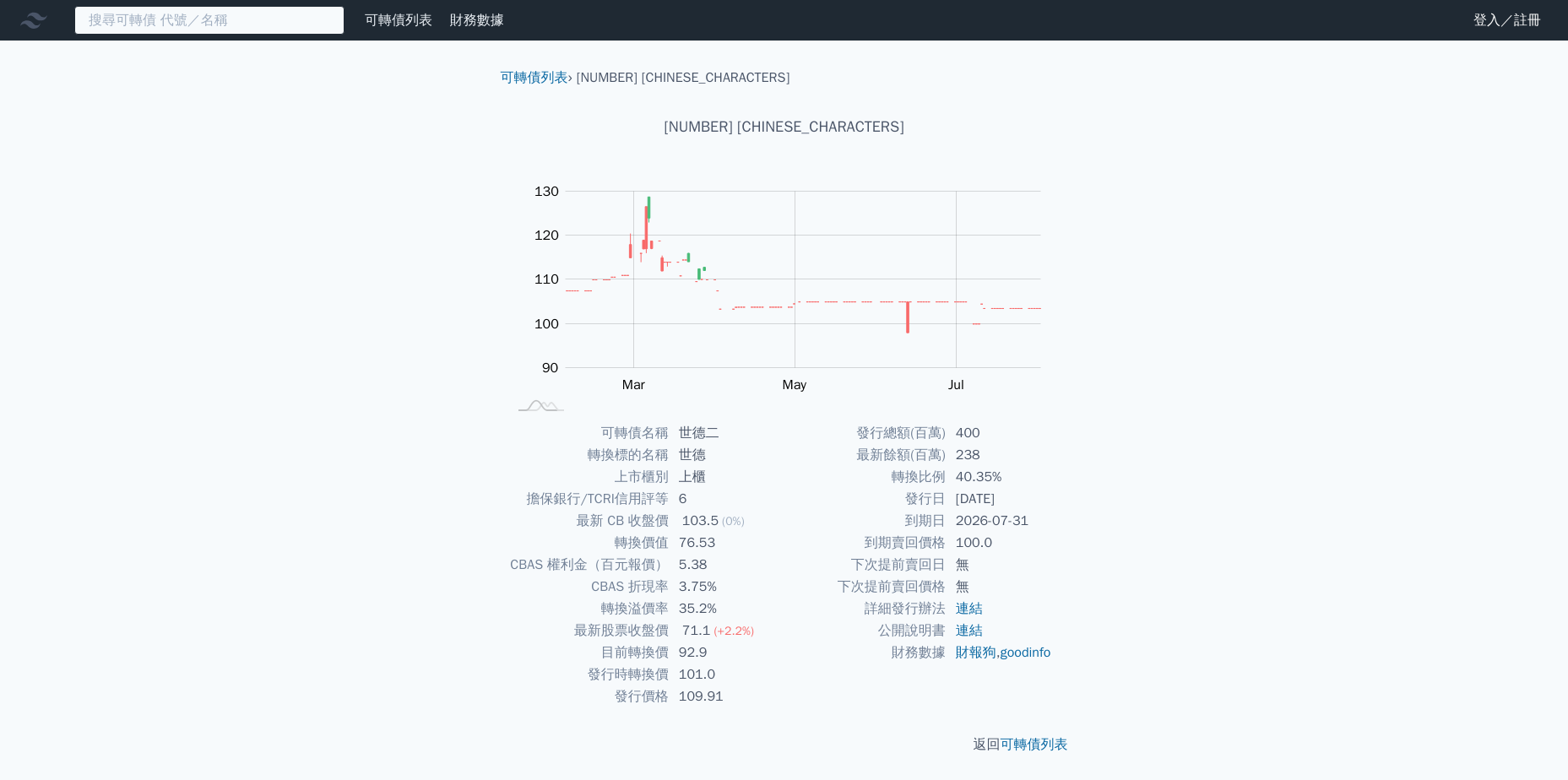 click at bounding box center (209, 20) 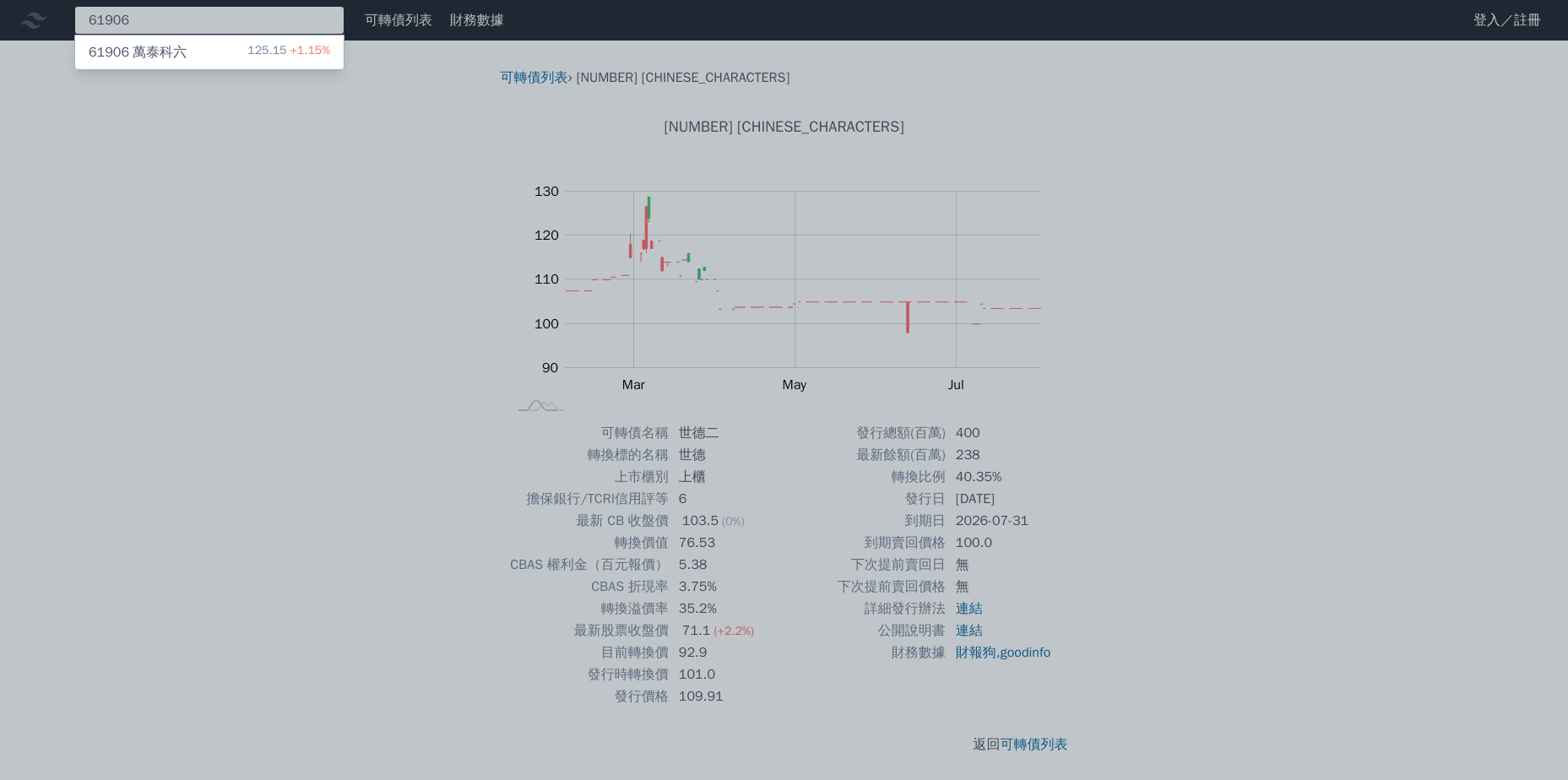 type on "61906" 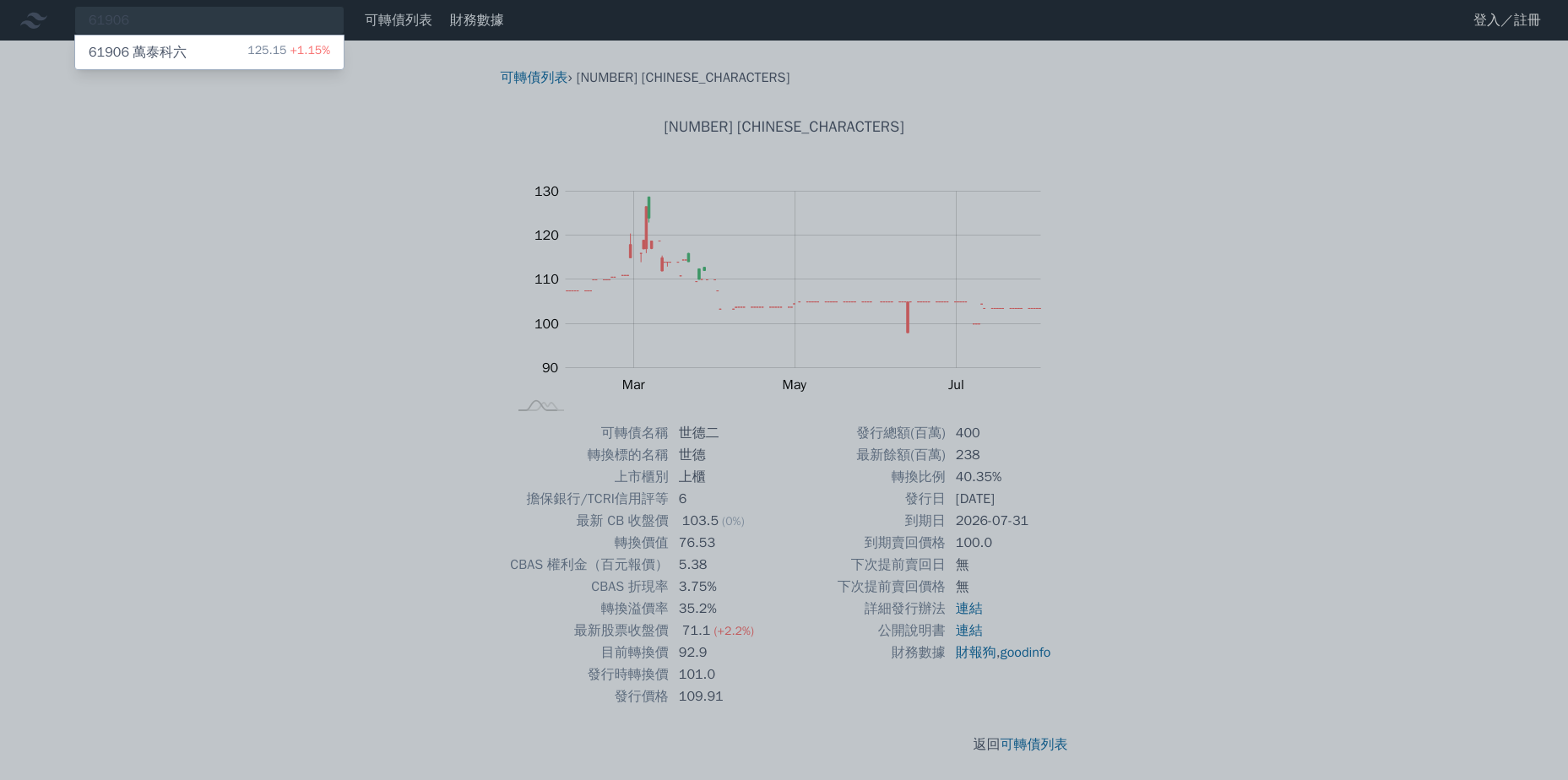 click on "[NUMBER] [CHINESE_CHARACTERS]
[NUMBER] [PERCENTAGE]" at bounding box center [209, 52] 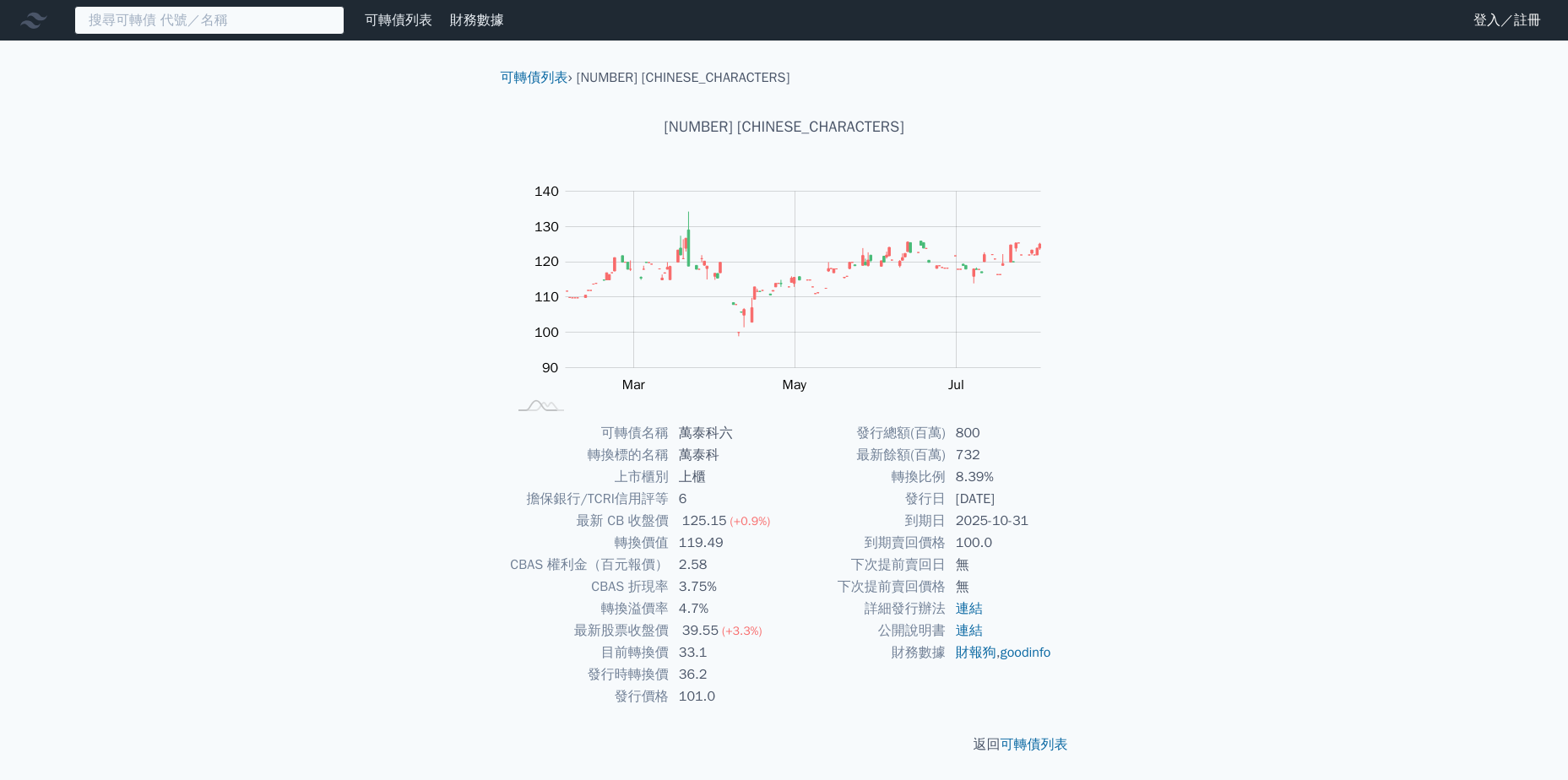 click at bounding box center [209, 20] 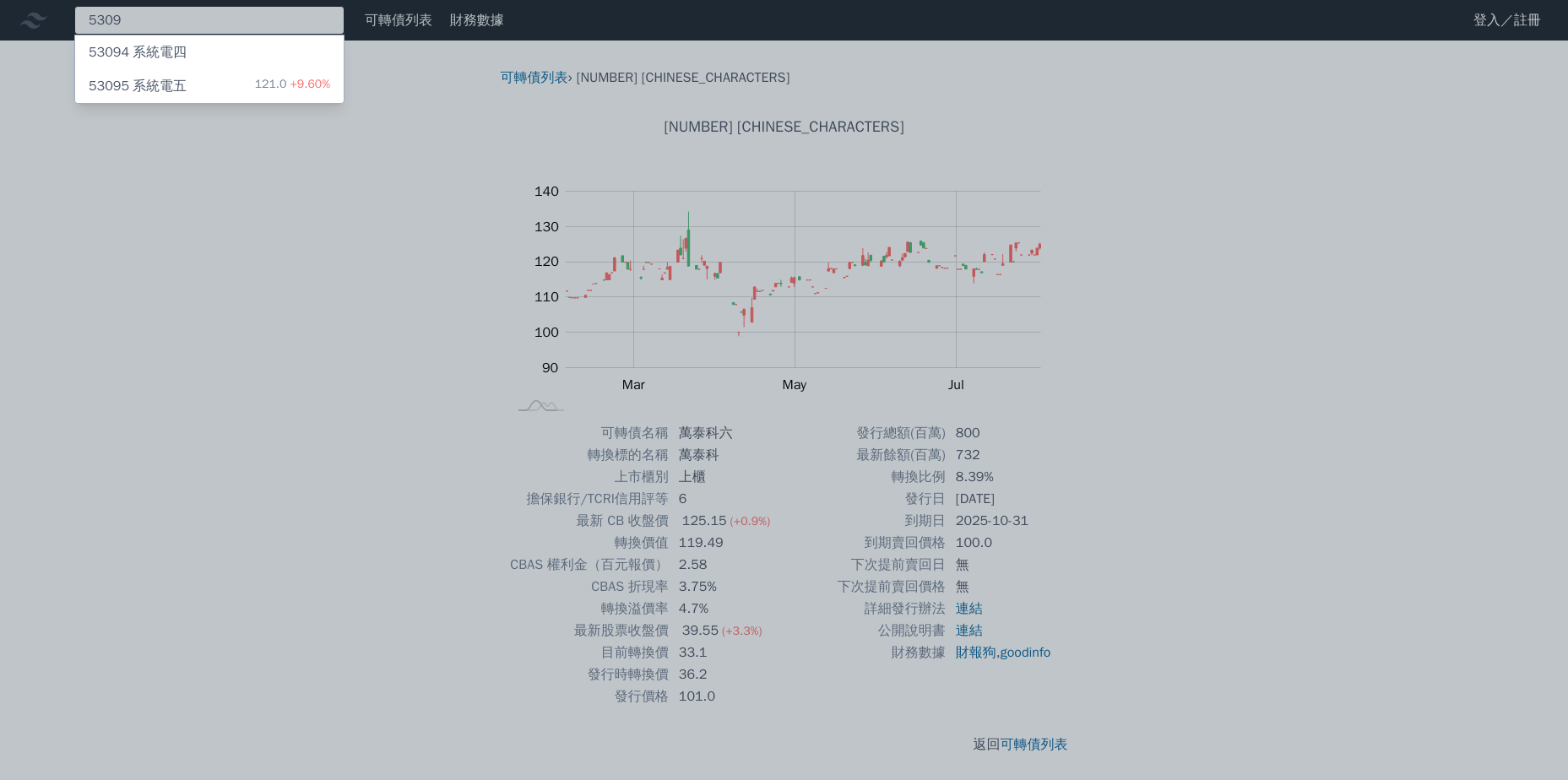 type on "5309" 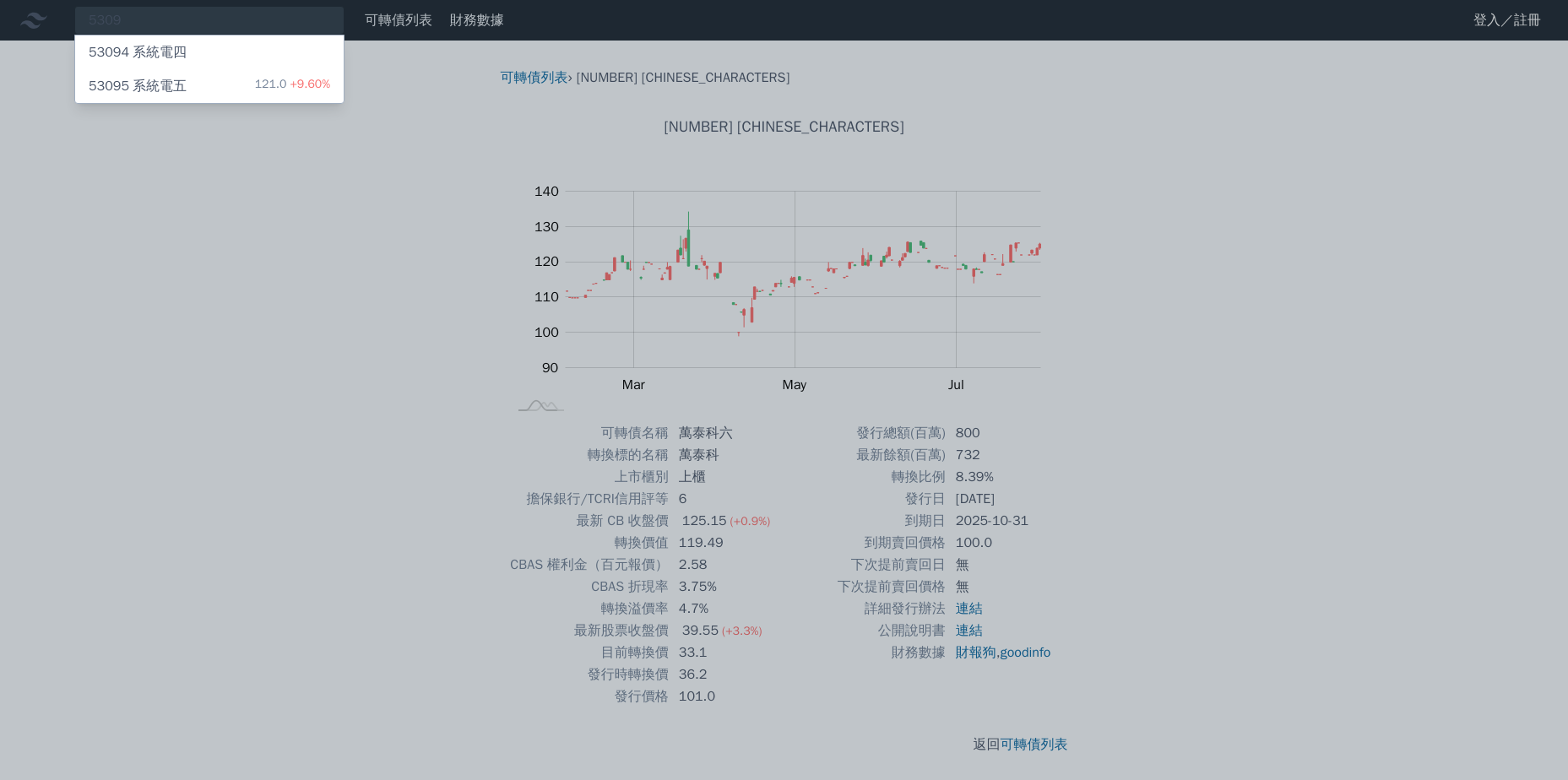 click on "[NUMBER] [CHINESE_CHARACTERS]" at bounding box center (209, 52) 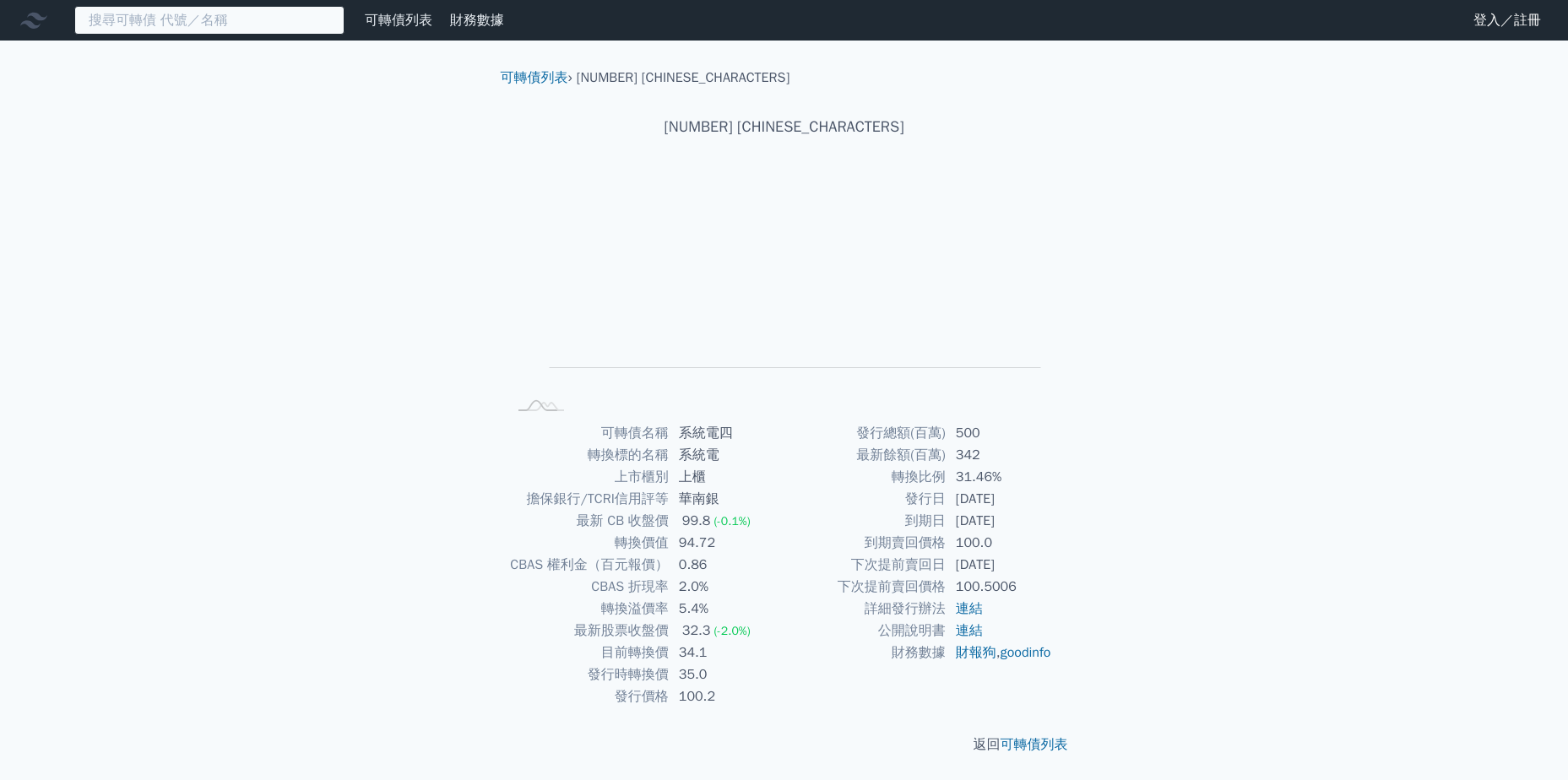 click at bounding box center [209, 20] 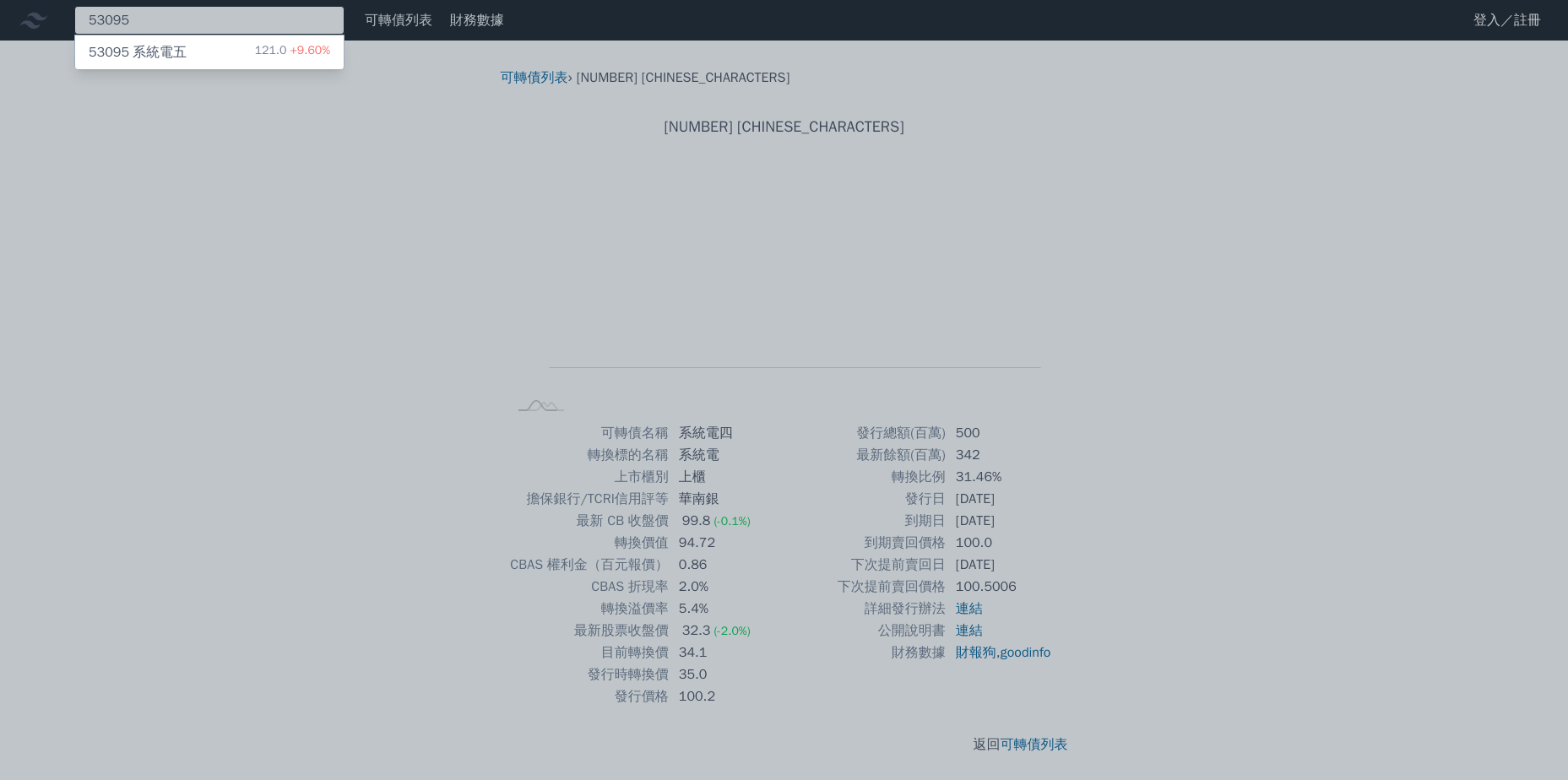type on "53095" 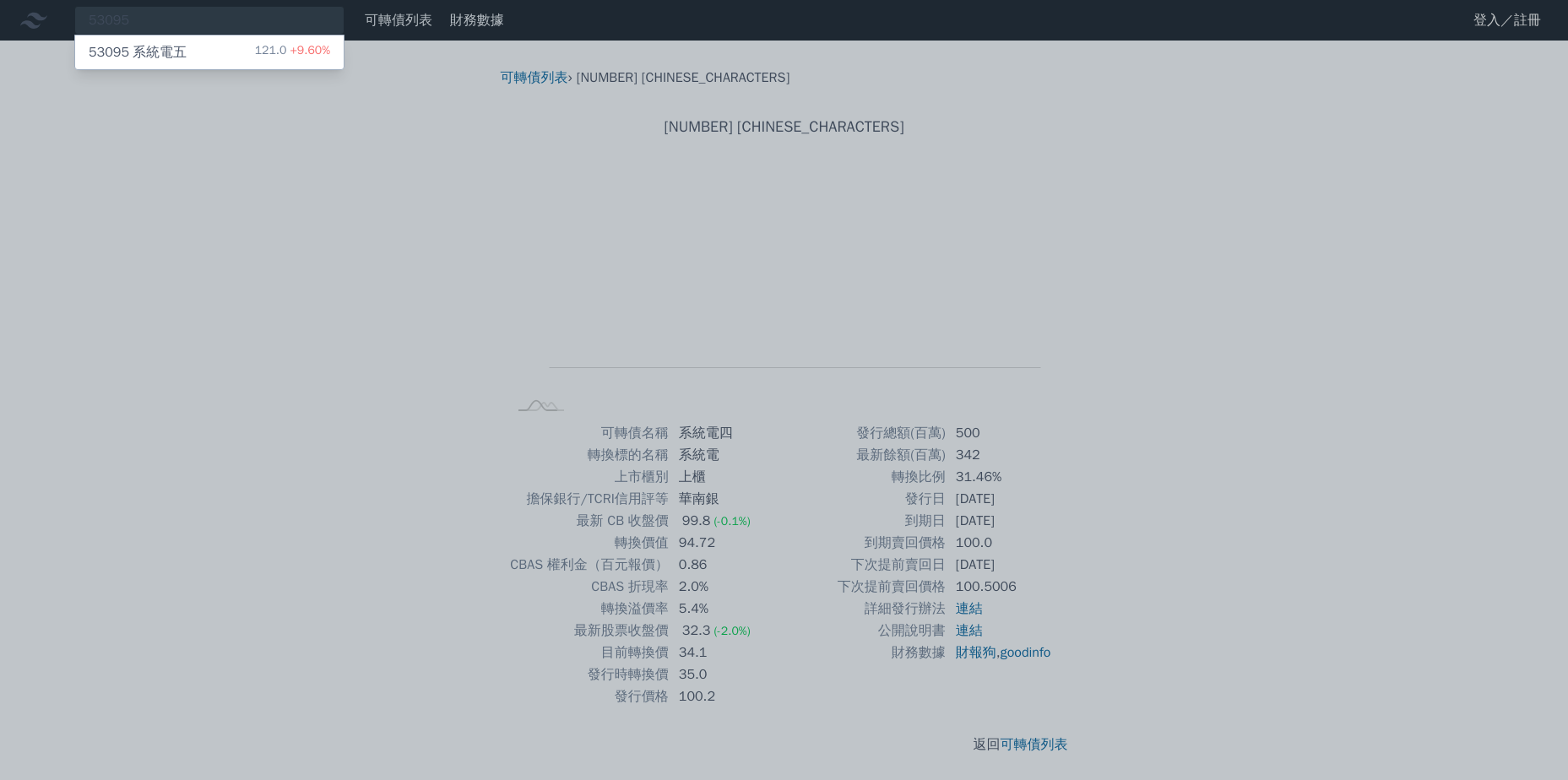 click on "53095 系統電五" at bounding box center [138, 52] 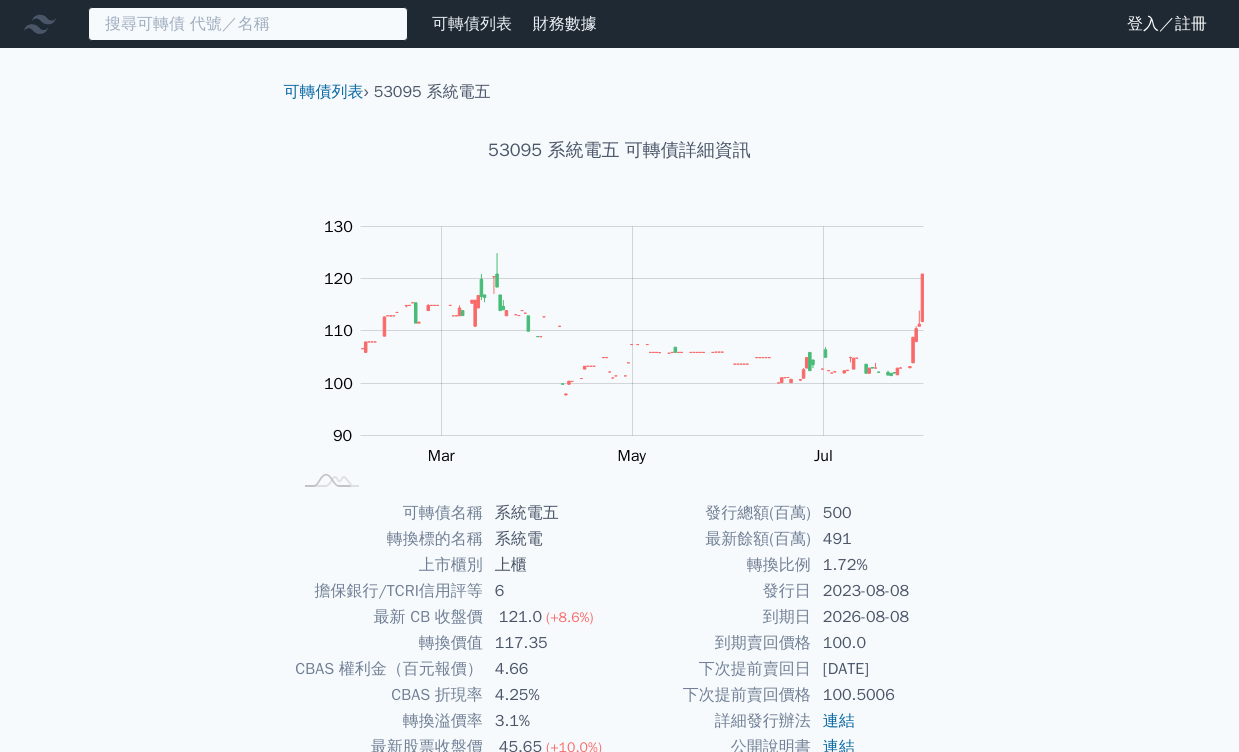 click at bounding box center (248, 24) 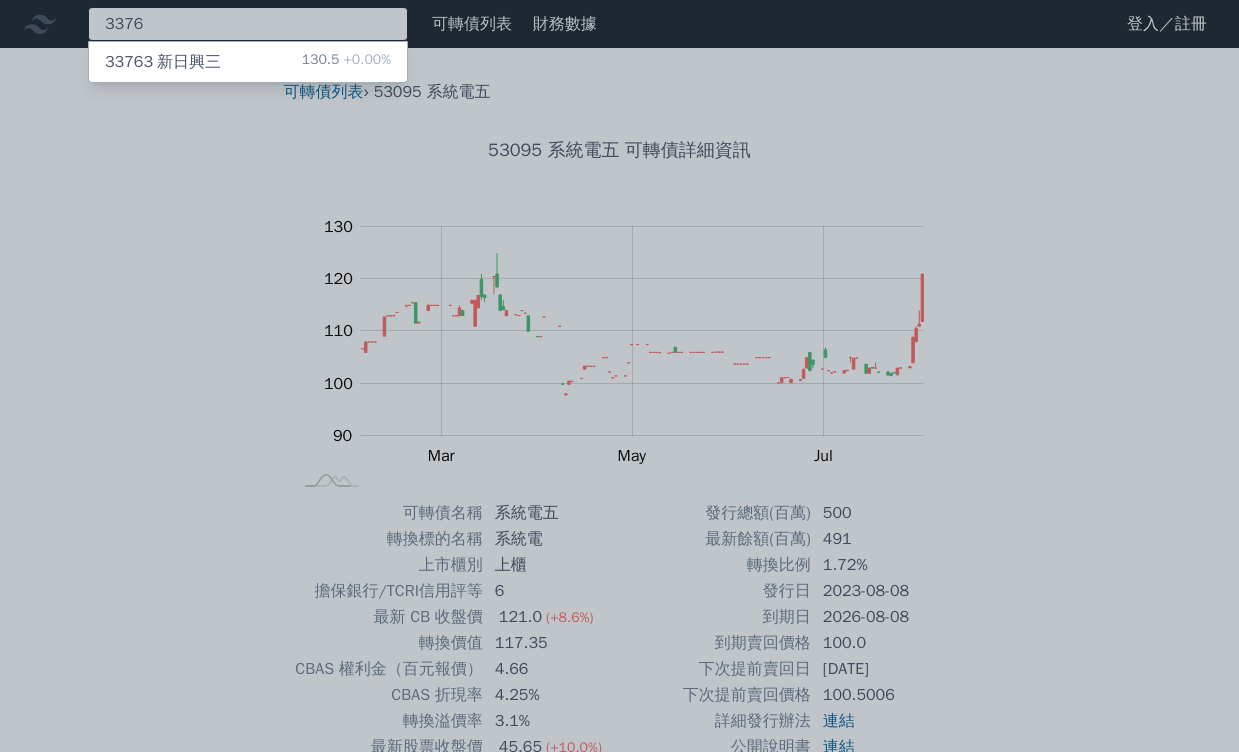 type on "3376" 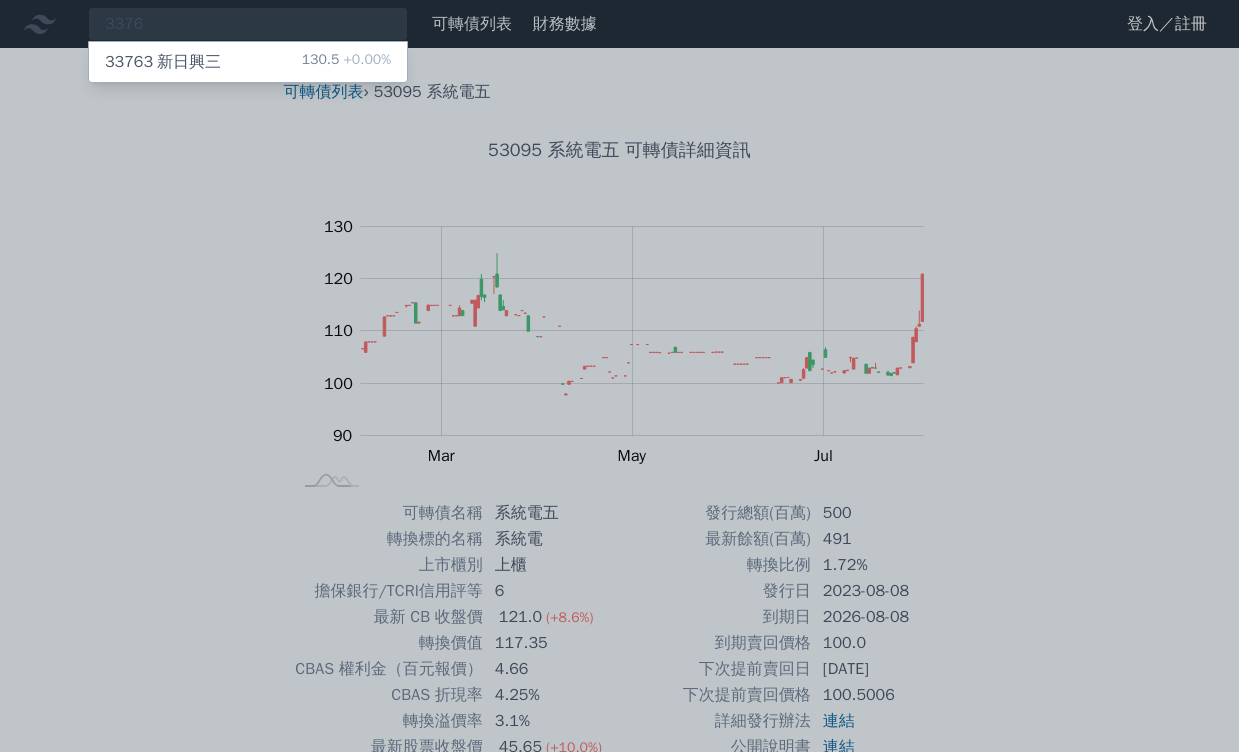 click on "33763 新日興三" at bounding box center [163, 62] 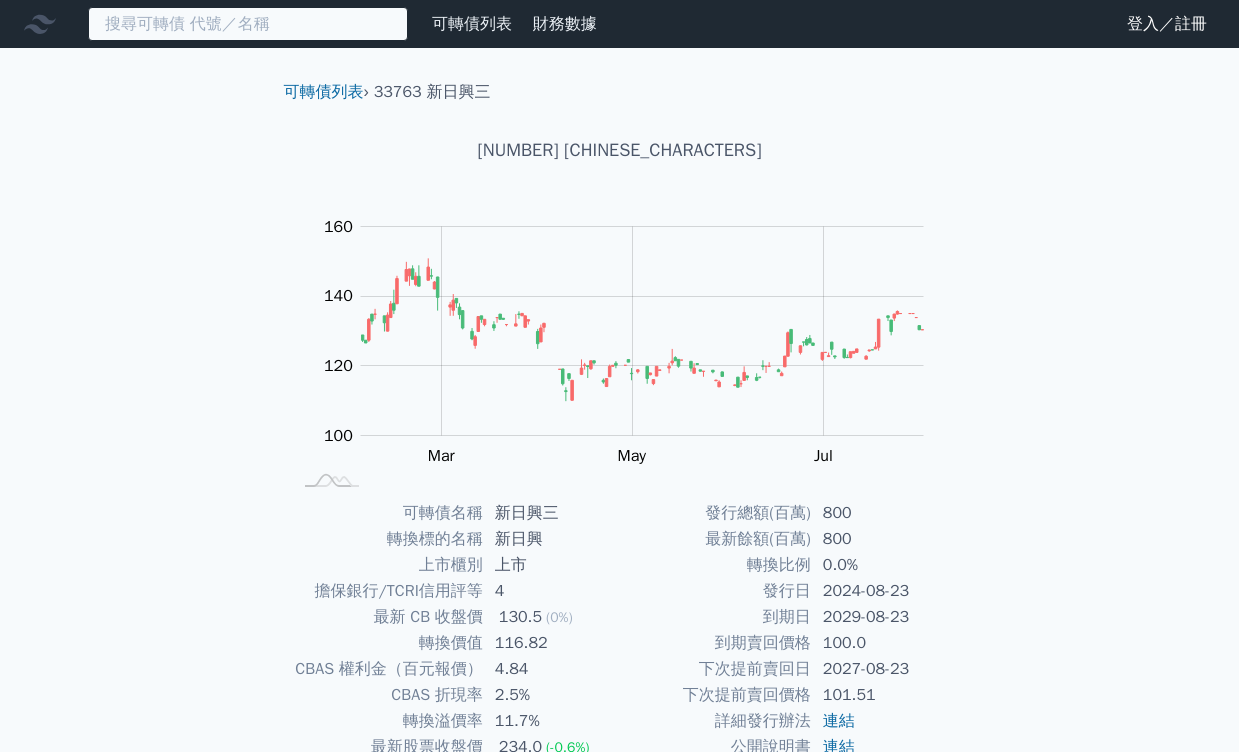 click at bounding box center (248, 24) 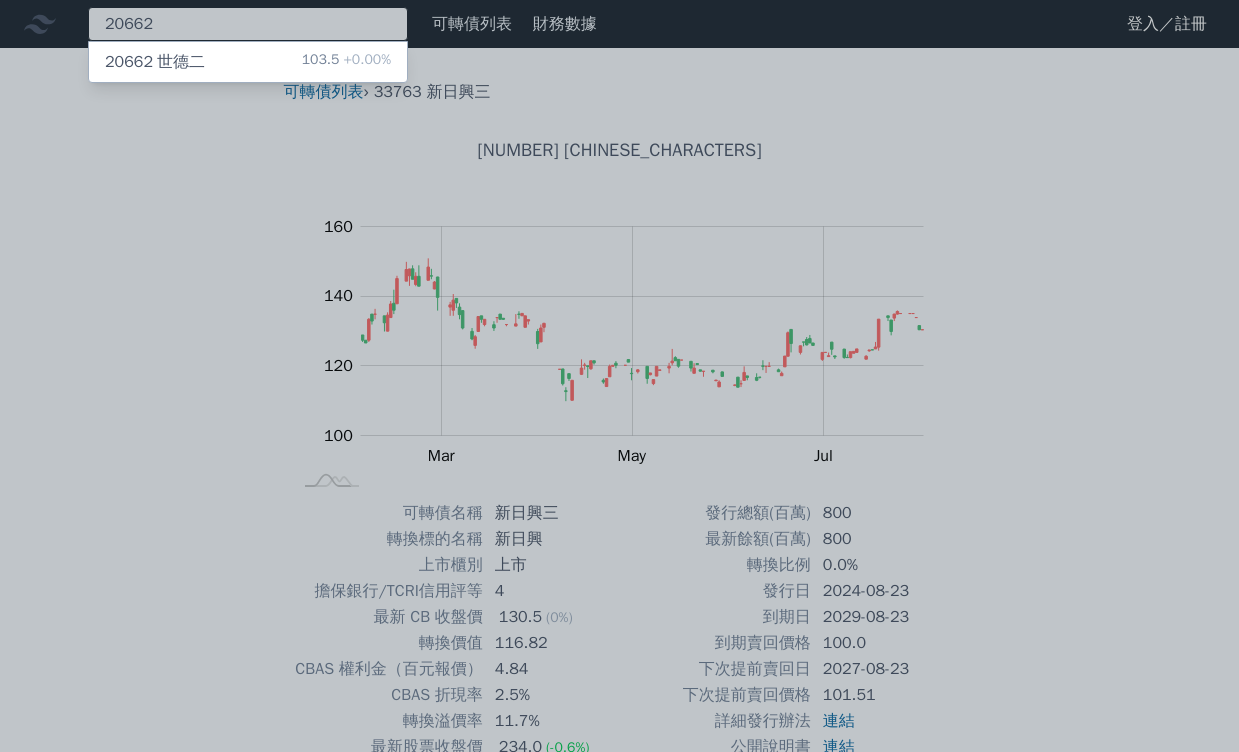 type on "20662" 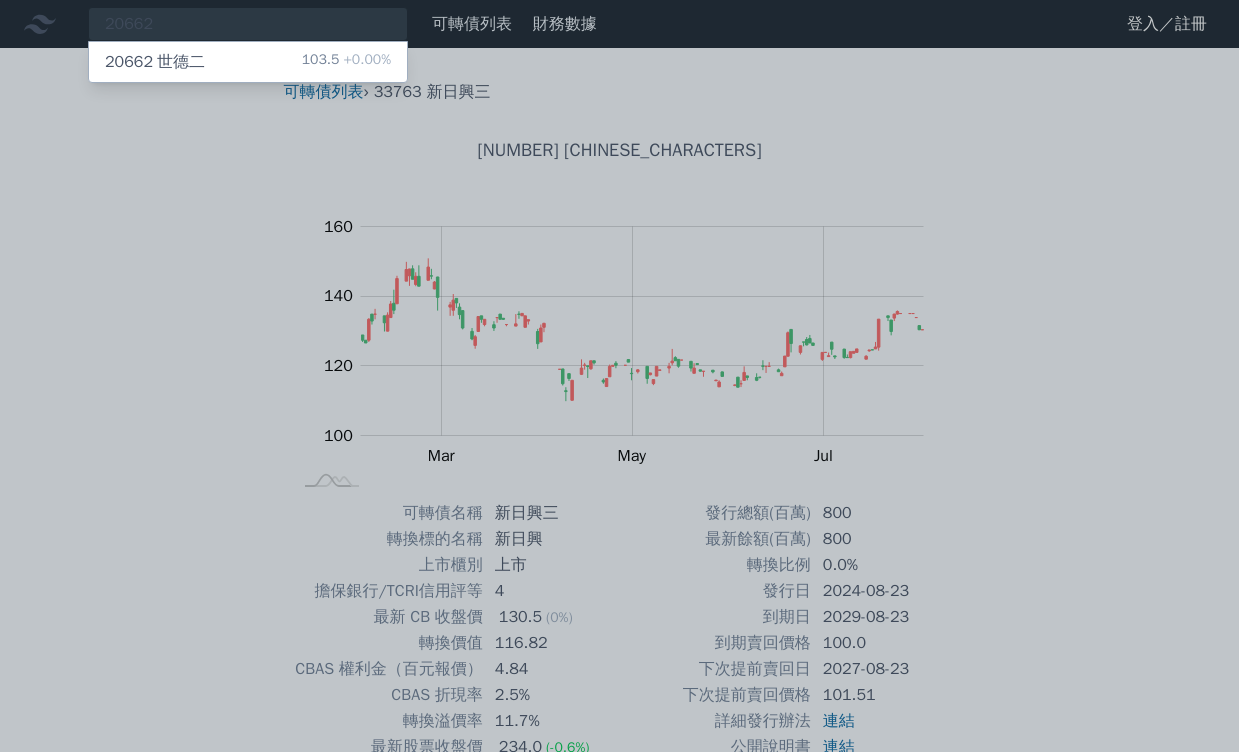 click on "[NUMBER] [CHINESE_CHARACTERS]" at bounding box center [155, 62] 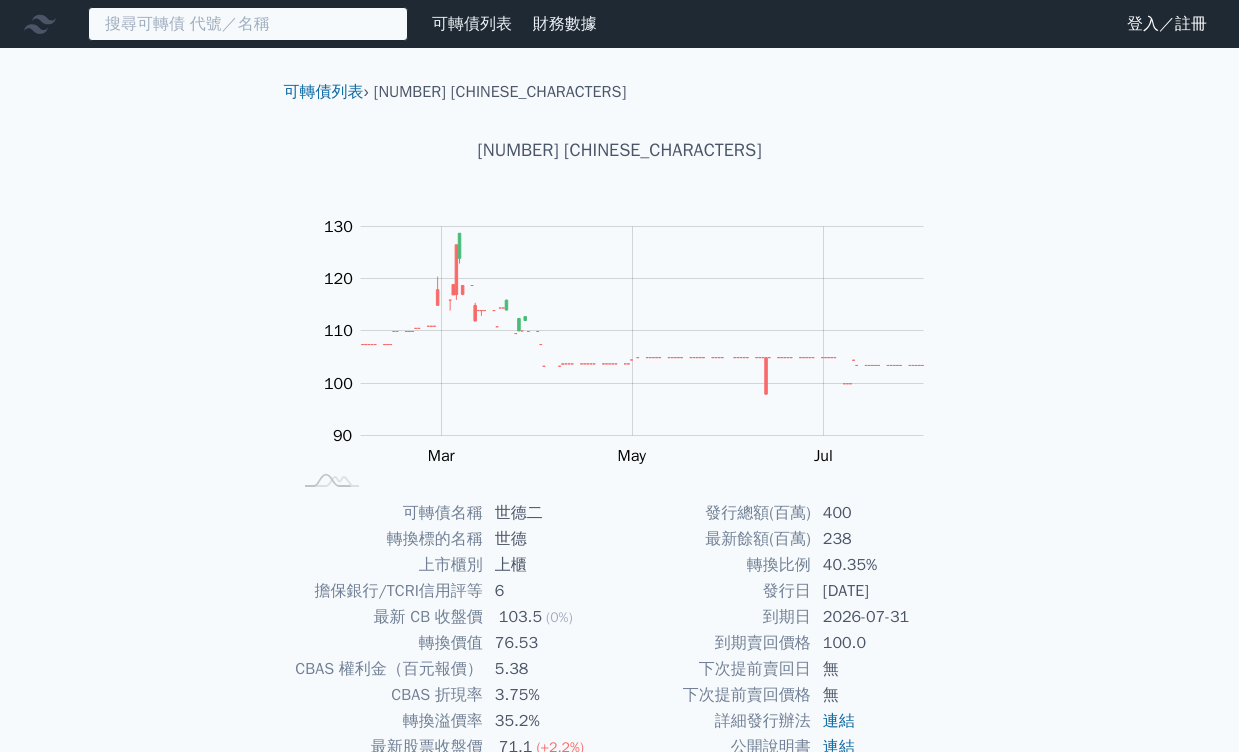 click at bounding box center (248, 24) 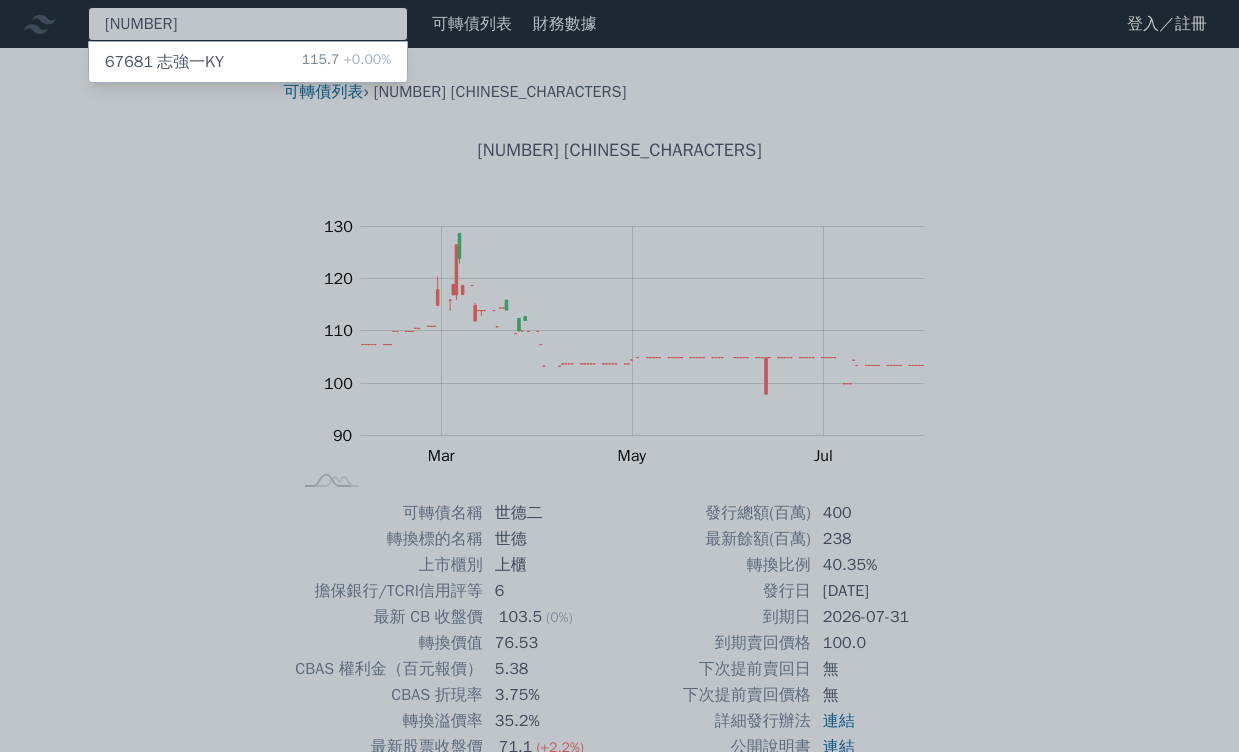 type on "[NUMBER]" 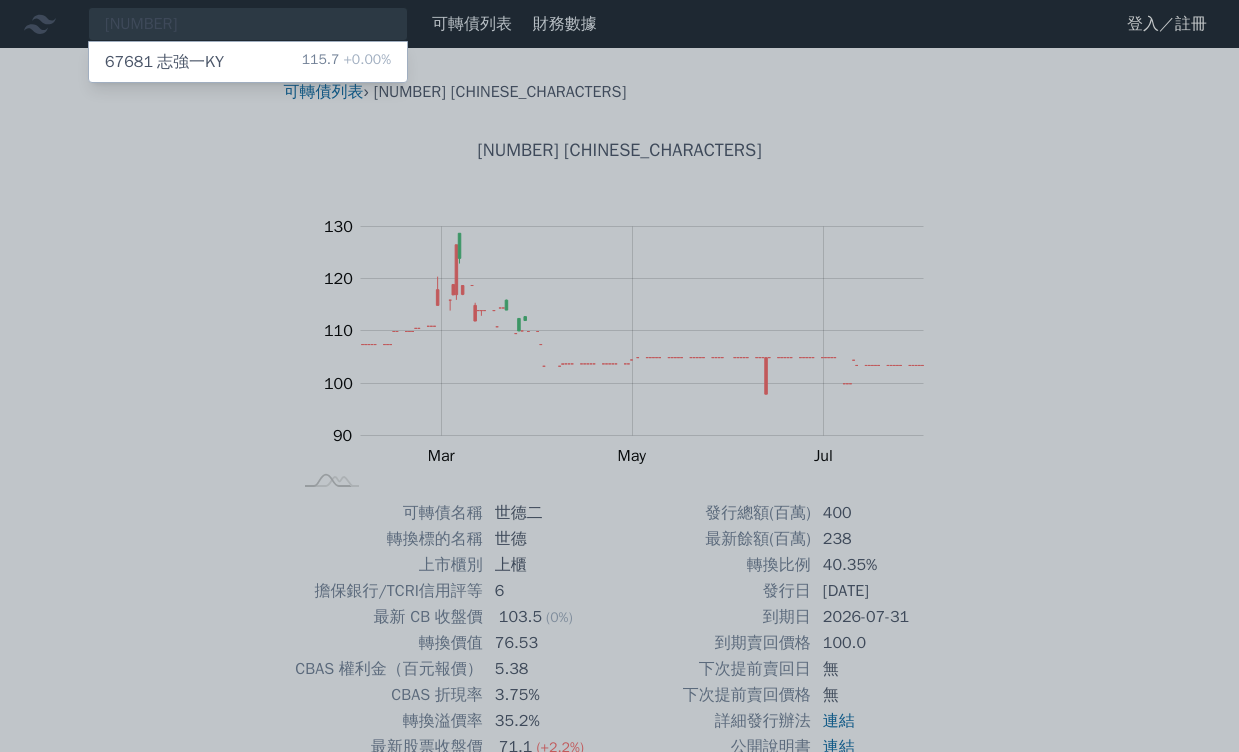 click on "67681" at bounding box center [129, 62] 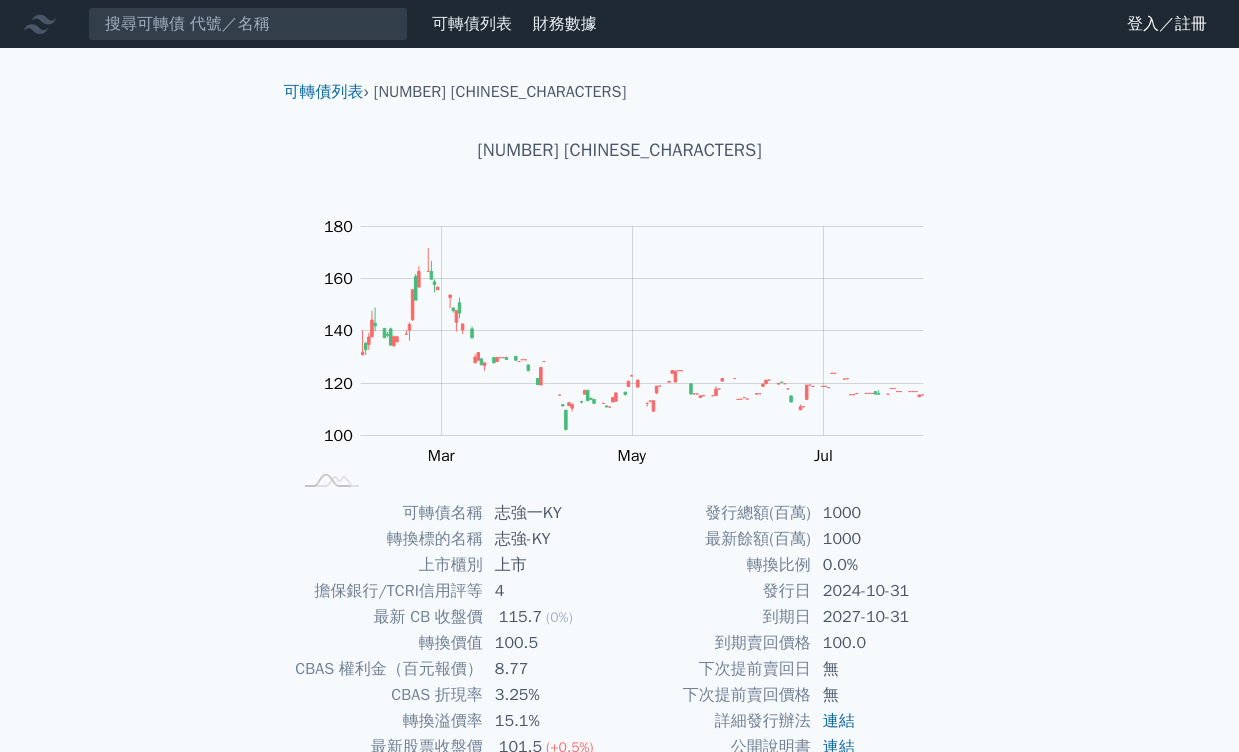 scroll, scrollTop: 0, scrollLeft: 0, axis: both 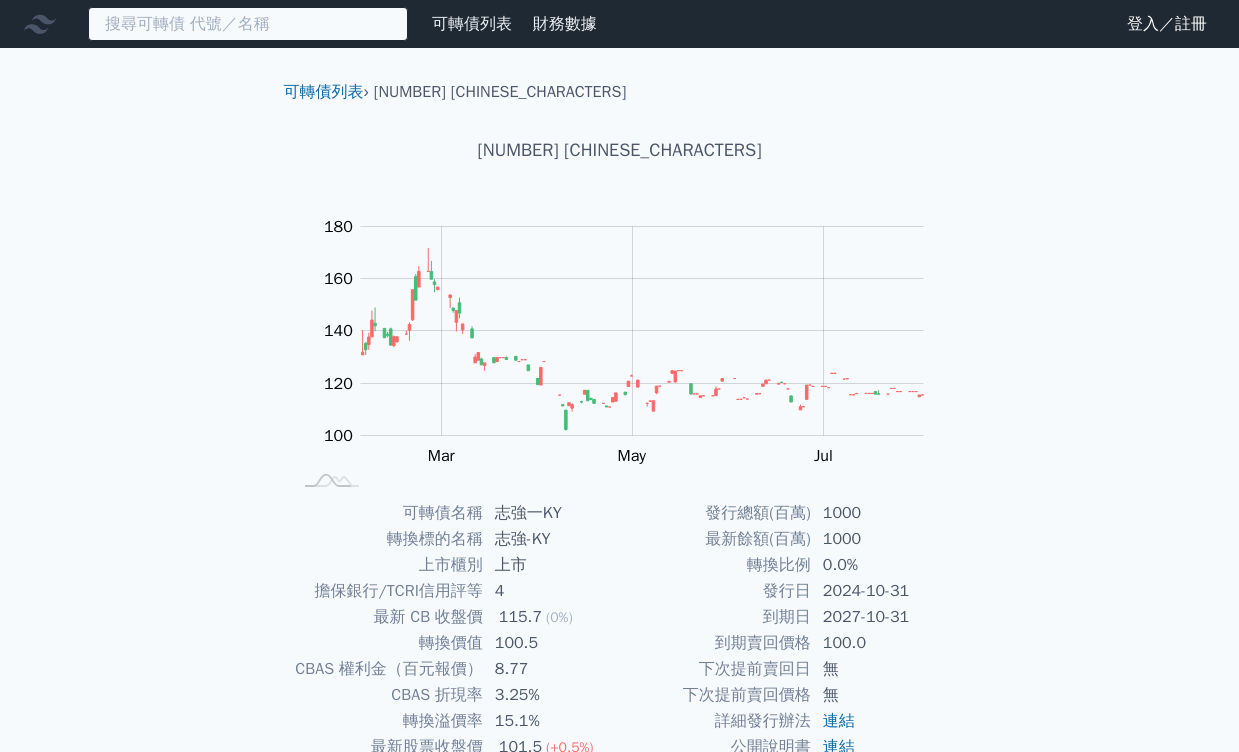 click at bounding box center (248, 24) 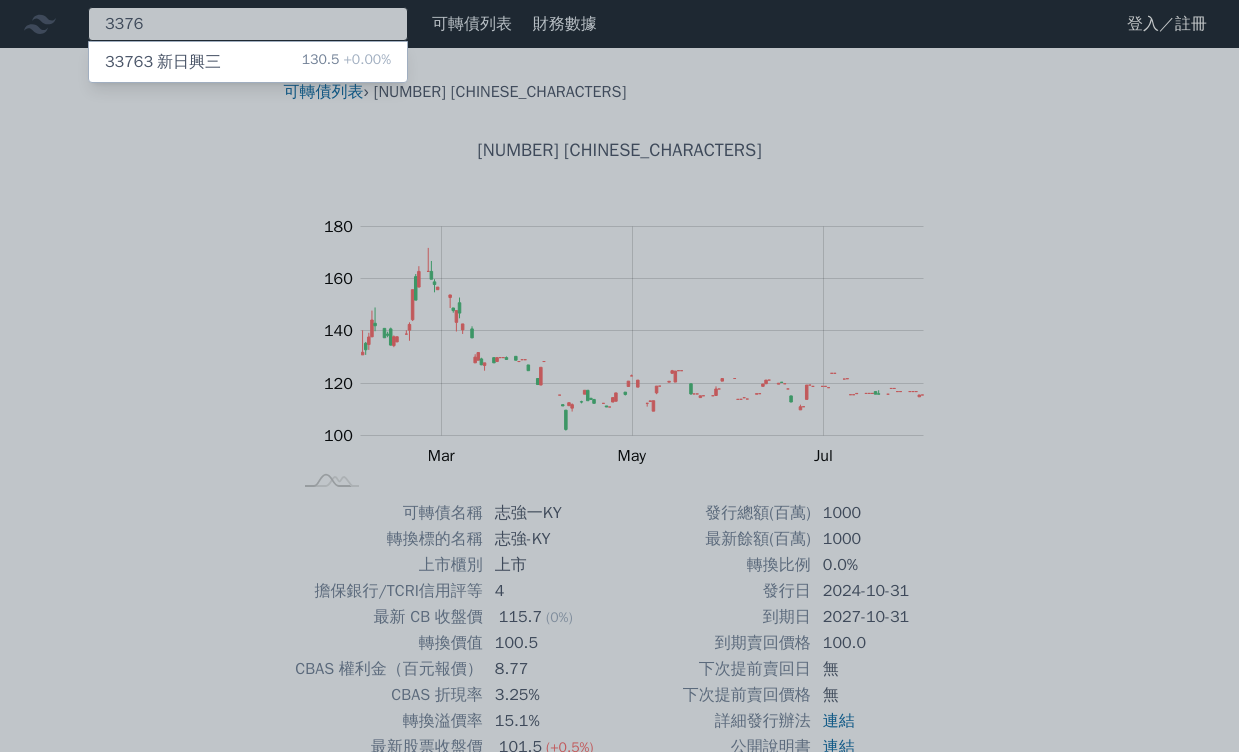 type on "3376" 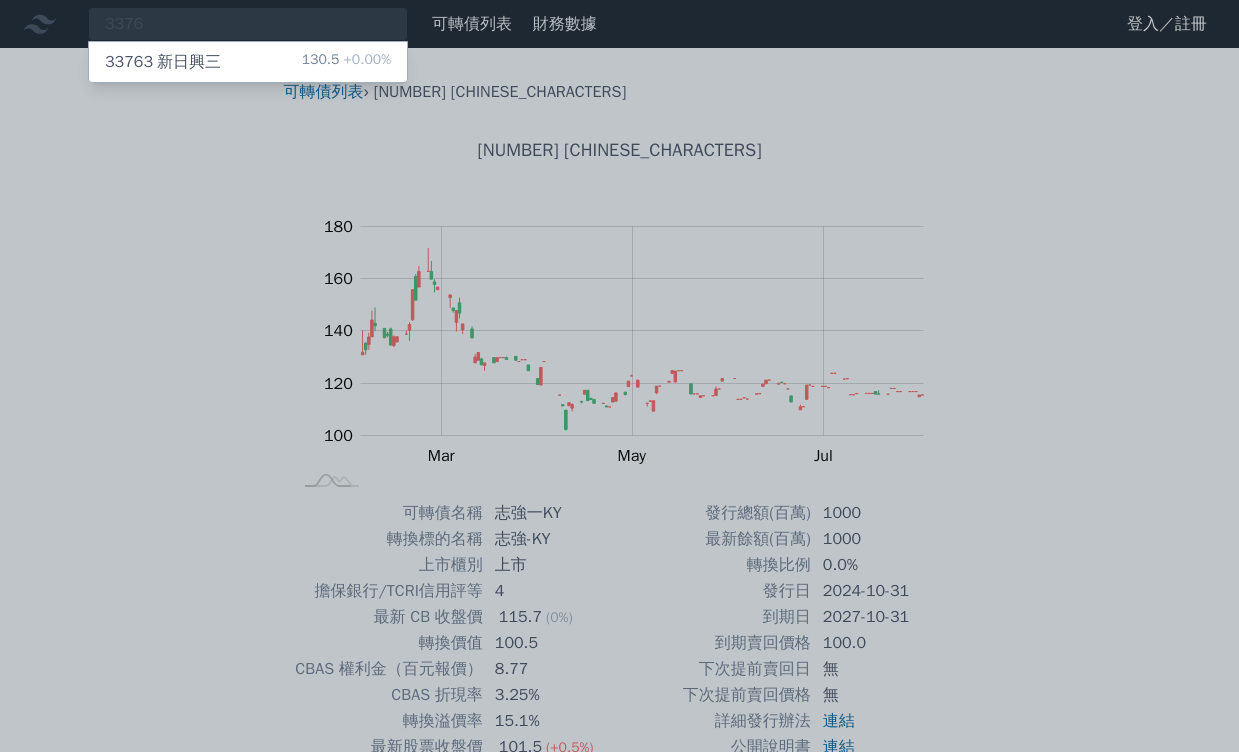 click on "33763 新日興三" at bounding box center (163, 62) 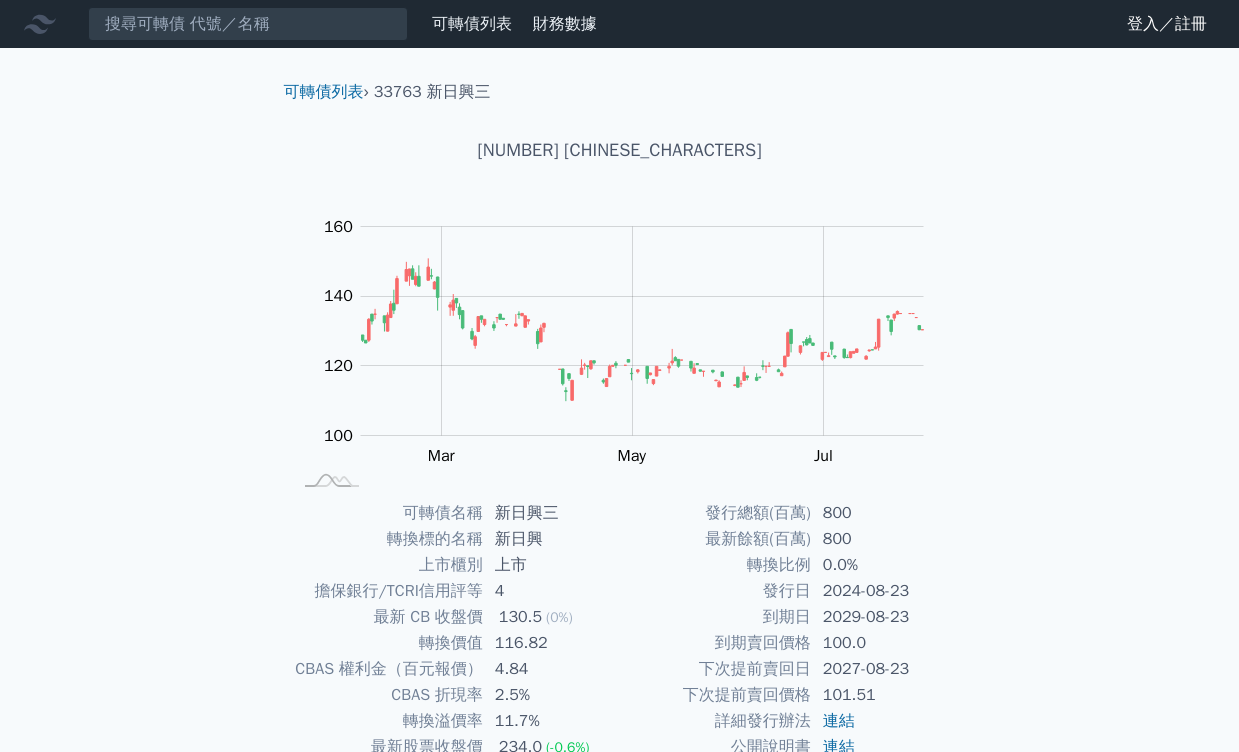 scroll, scrollTop: 0, scrollLeft: 0, axis: both 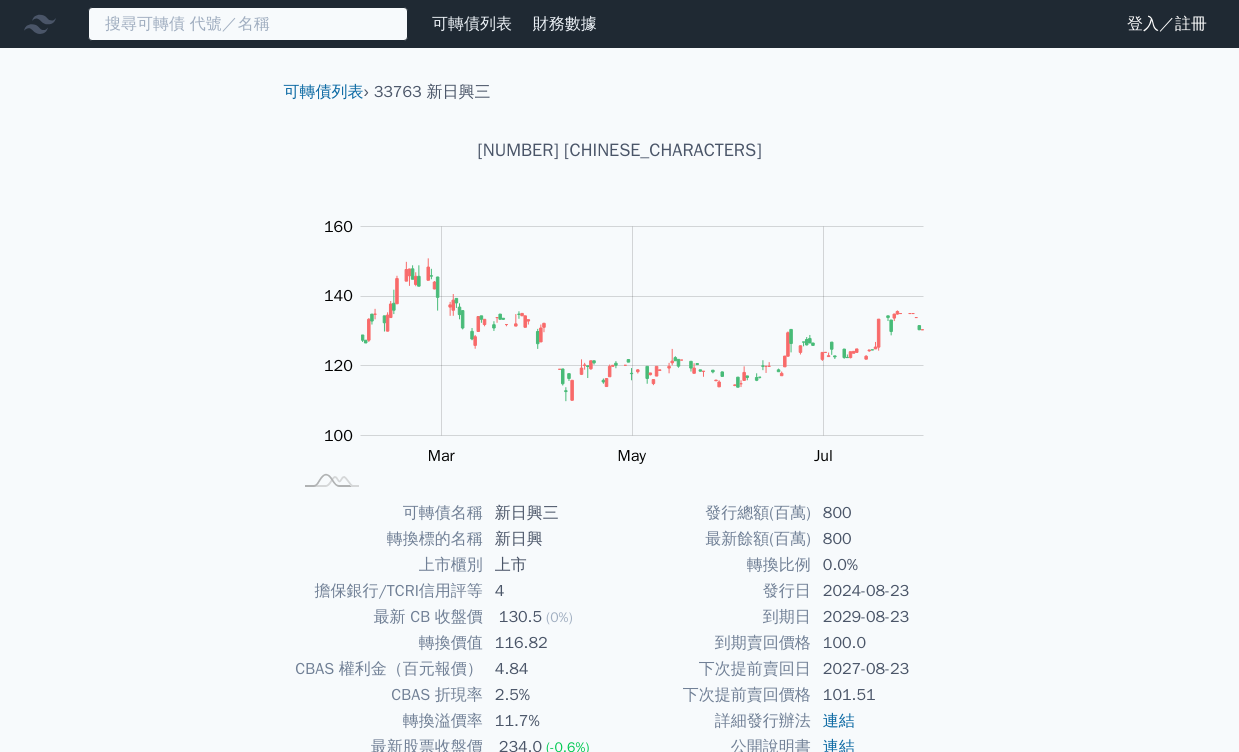 click at bounding box center [248, 24] 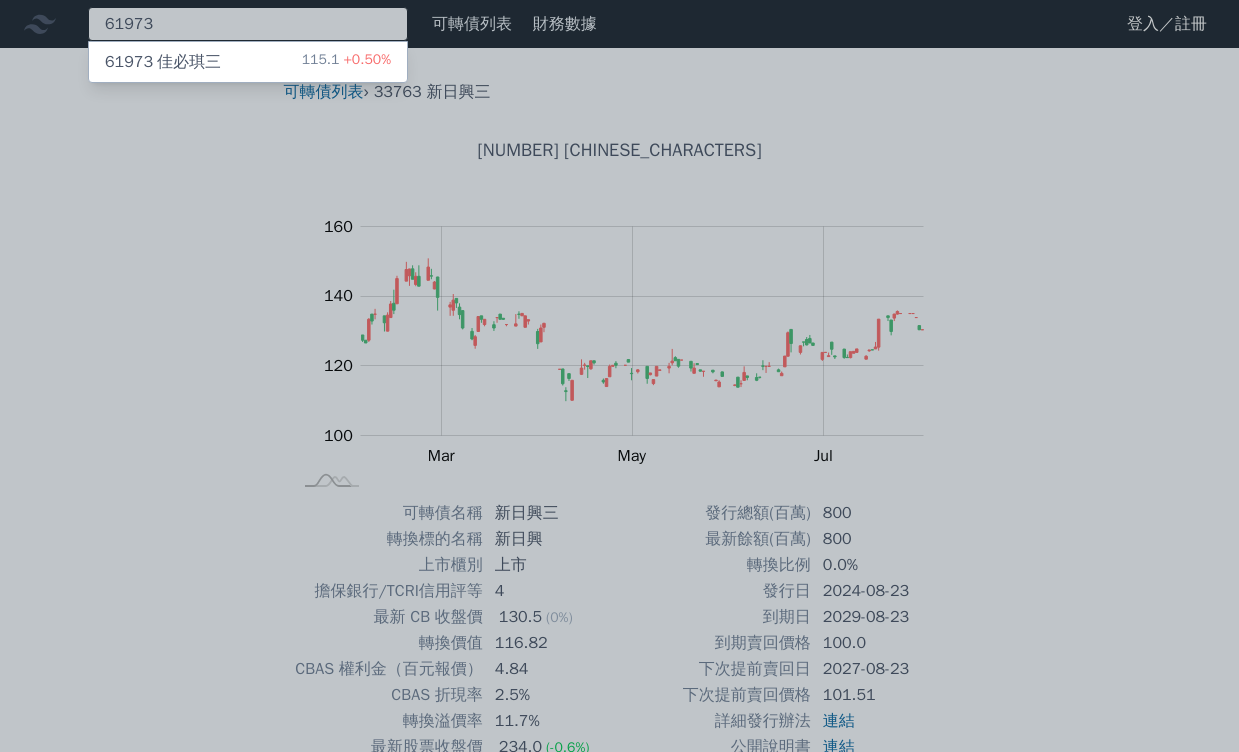 type on "61973" 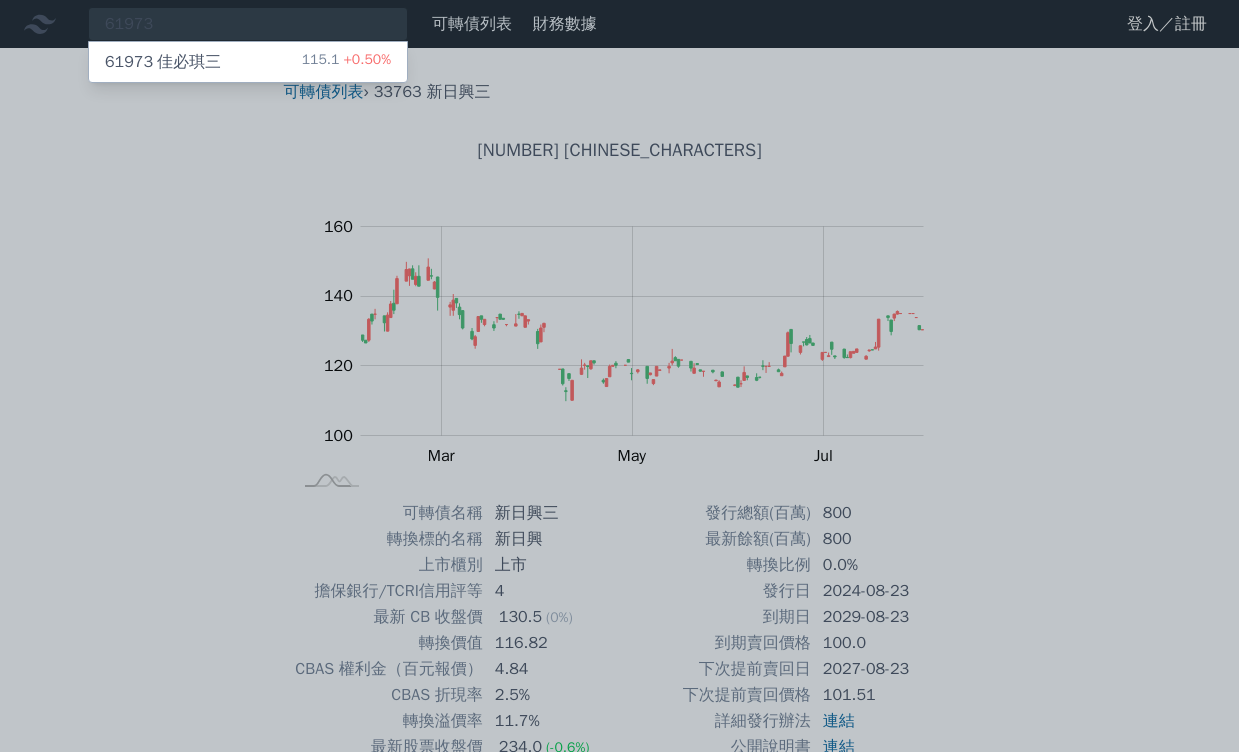 click on "[NUMBER] [CHINESE_CHARACTERS]" at bounding box center [163, 62] 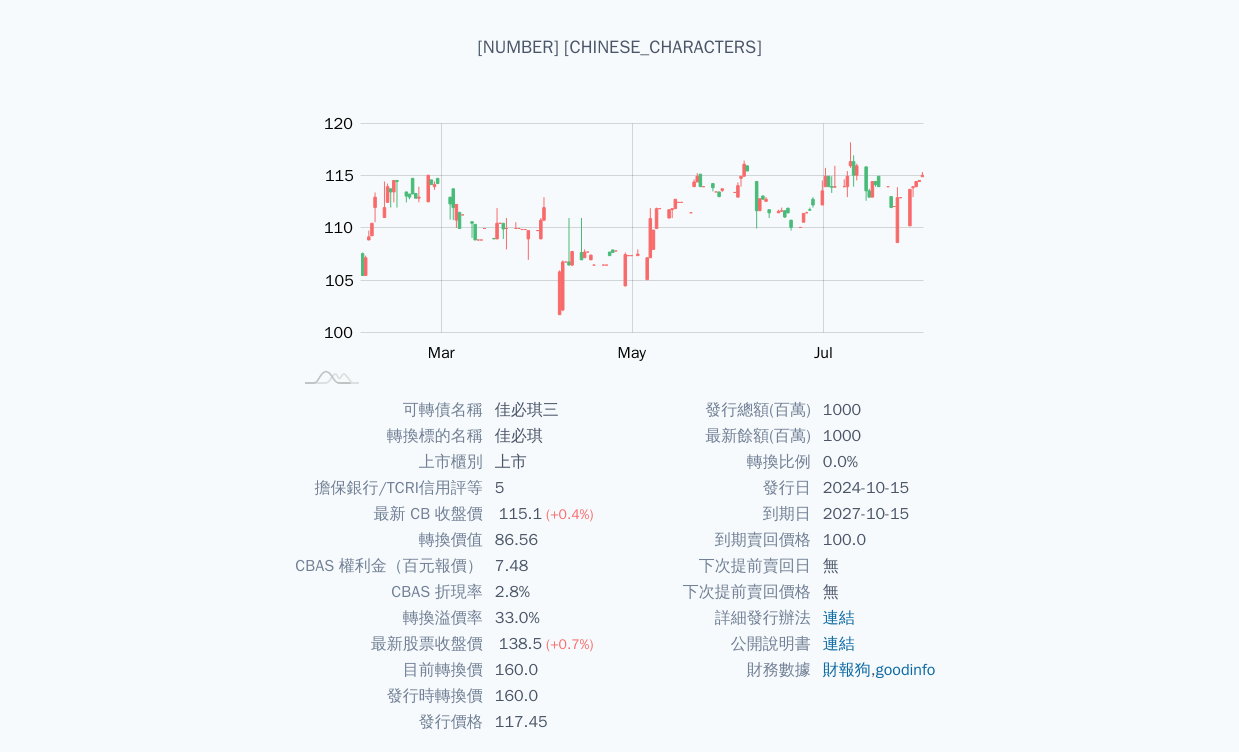 scroll, scrollTop: 112, scrollLeft: 0, axis: vertical 